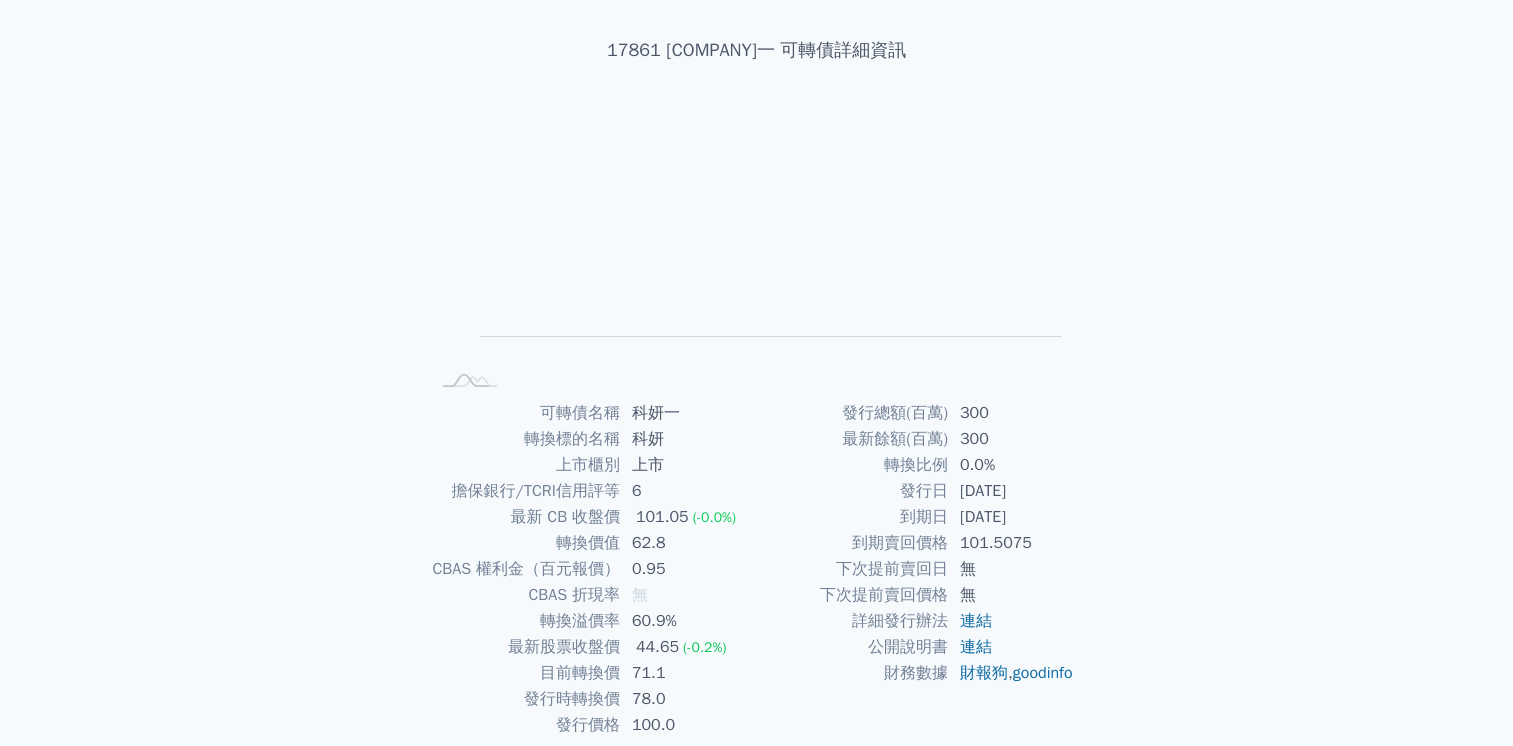 scroll, scrollTop: 180, scrollLeft: 0, axis: vertical 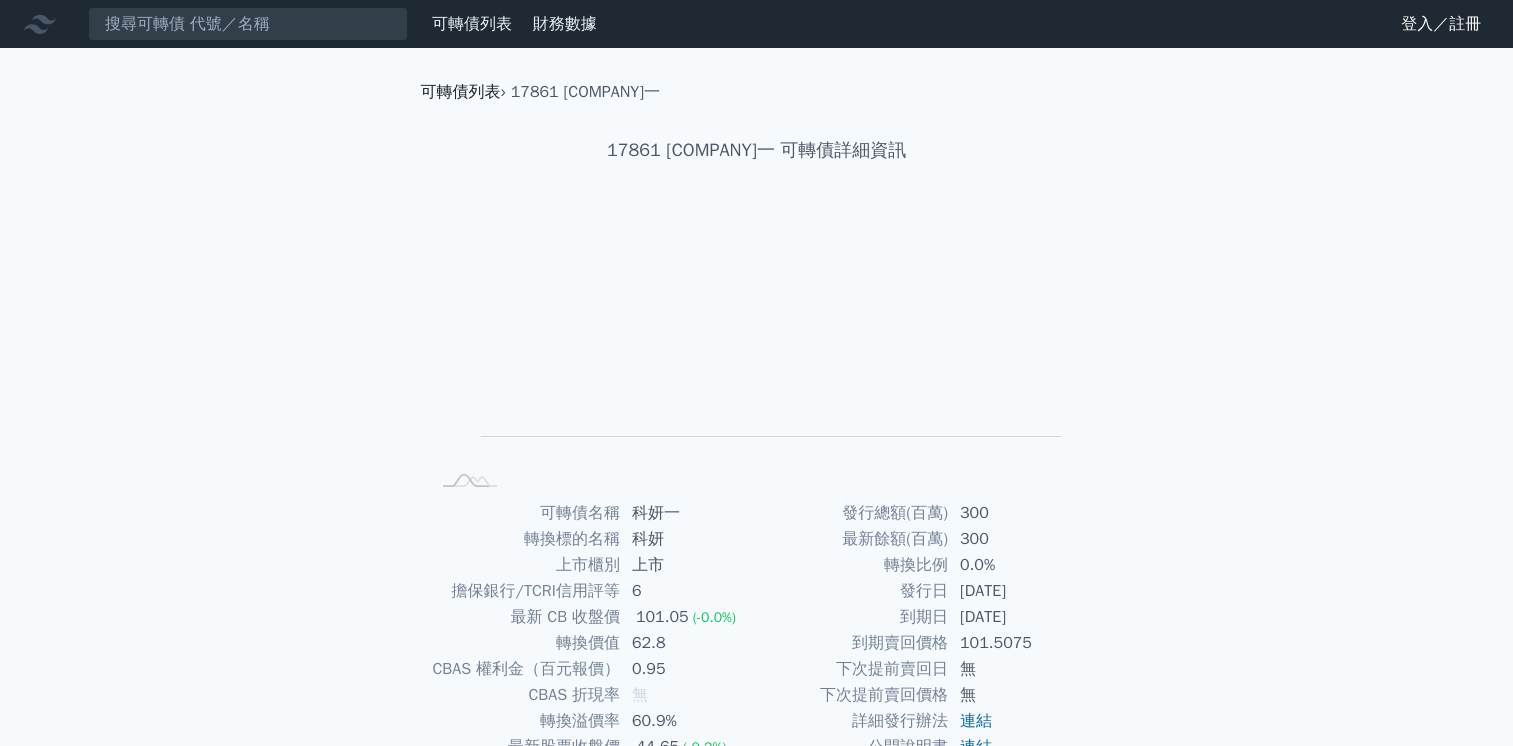 click on "可轉債列表" at bounding box center [461, 92] 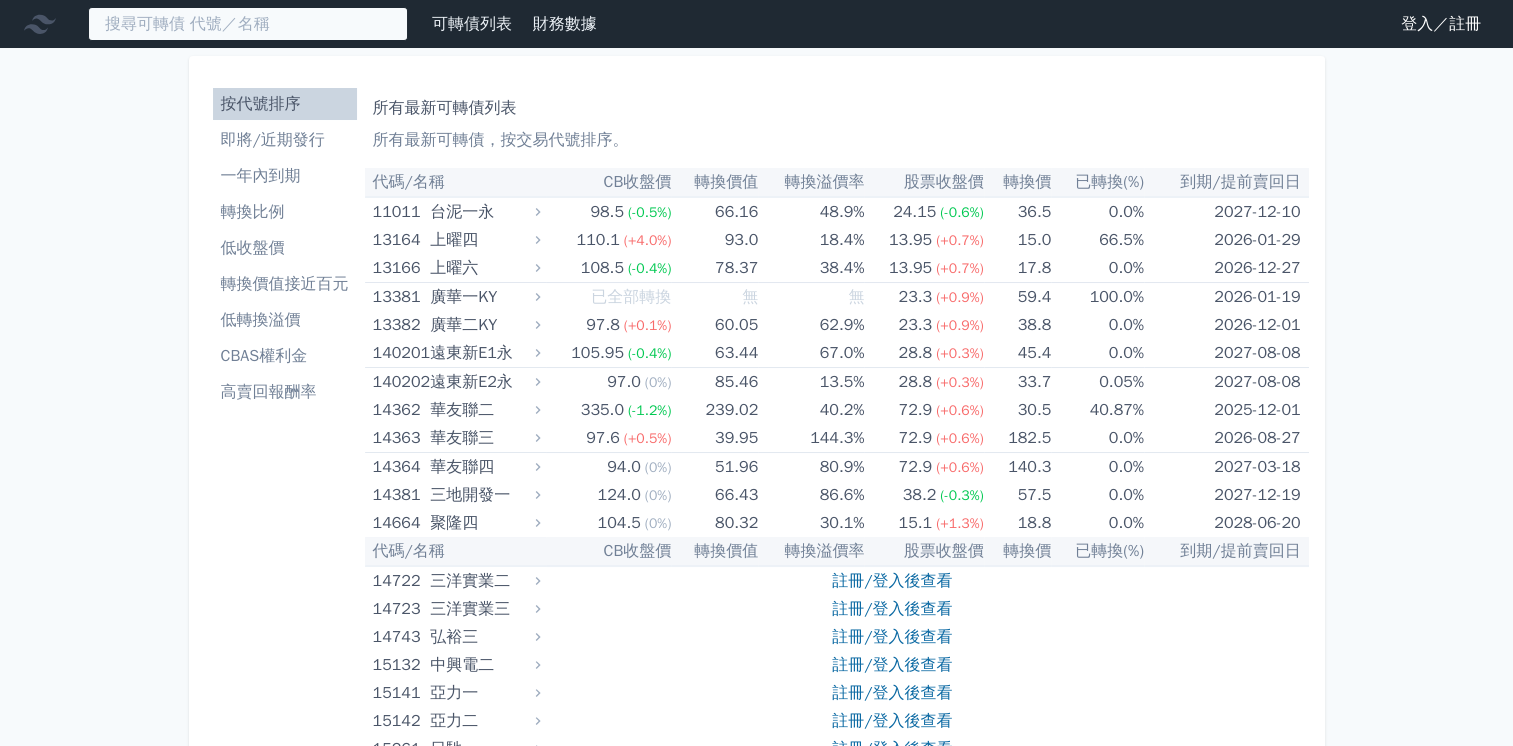 click at bounding box center [248, 24] 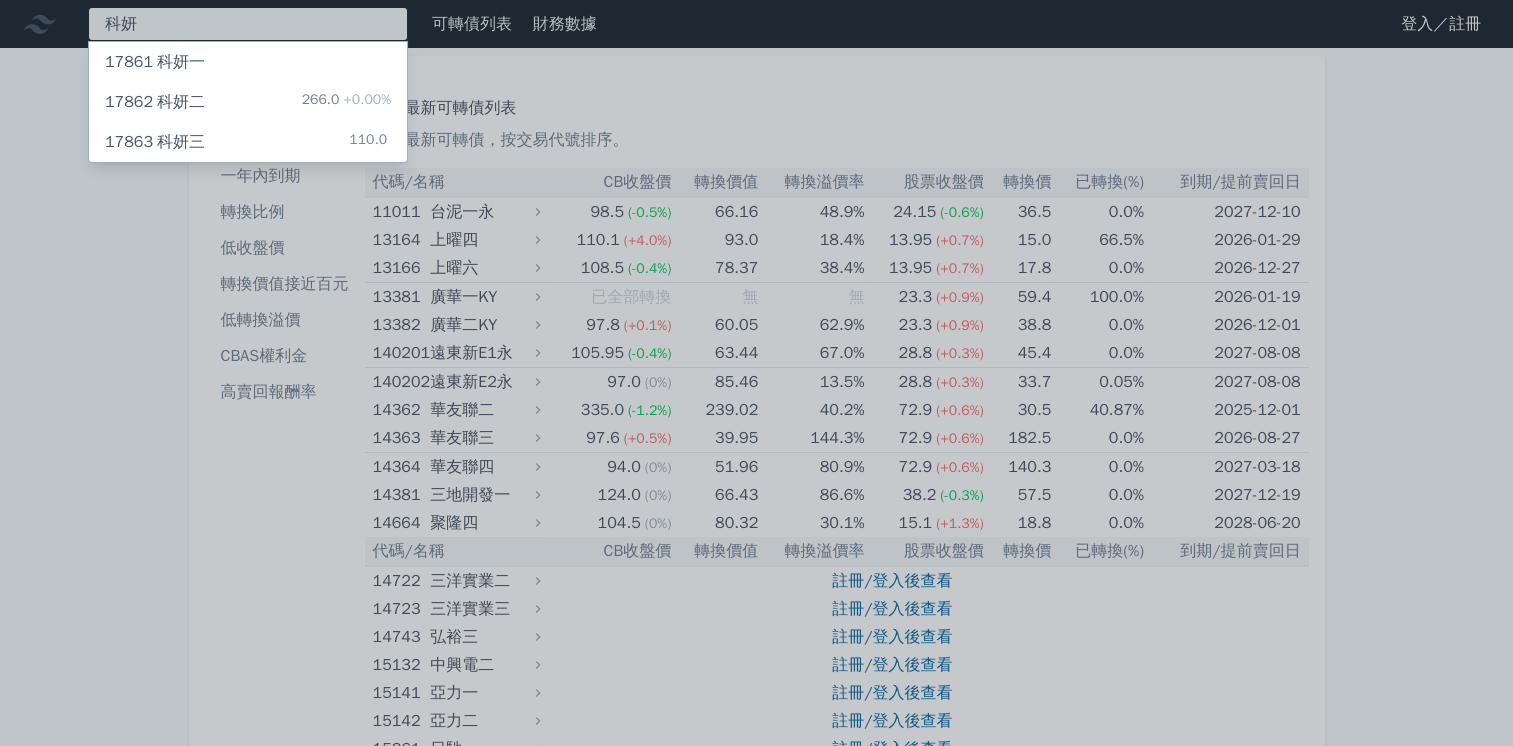 type on "科妍" 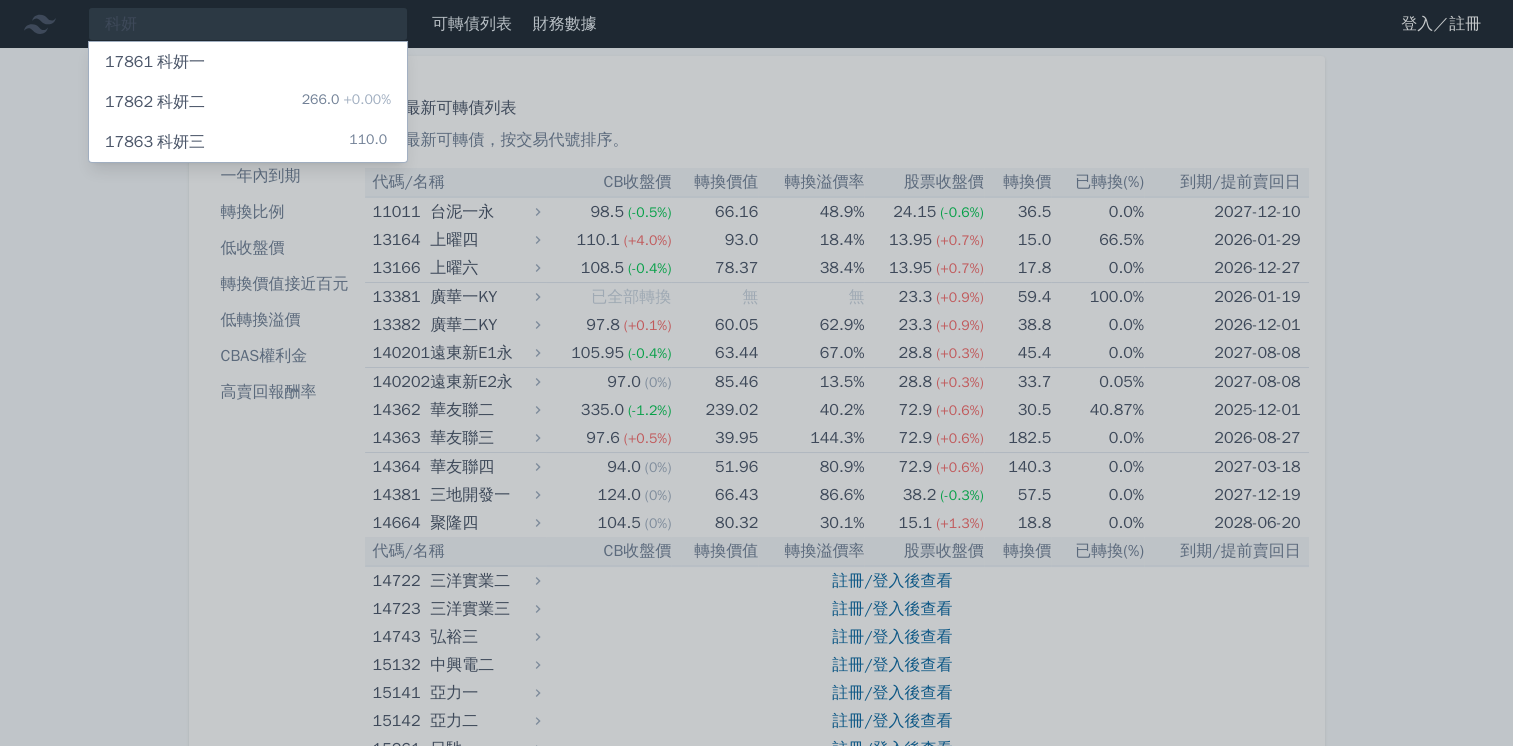 click on "17863 [COMPANY]三" at bounding box center (155, 142) 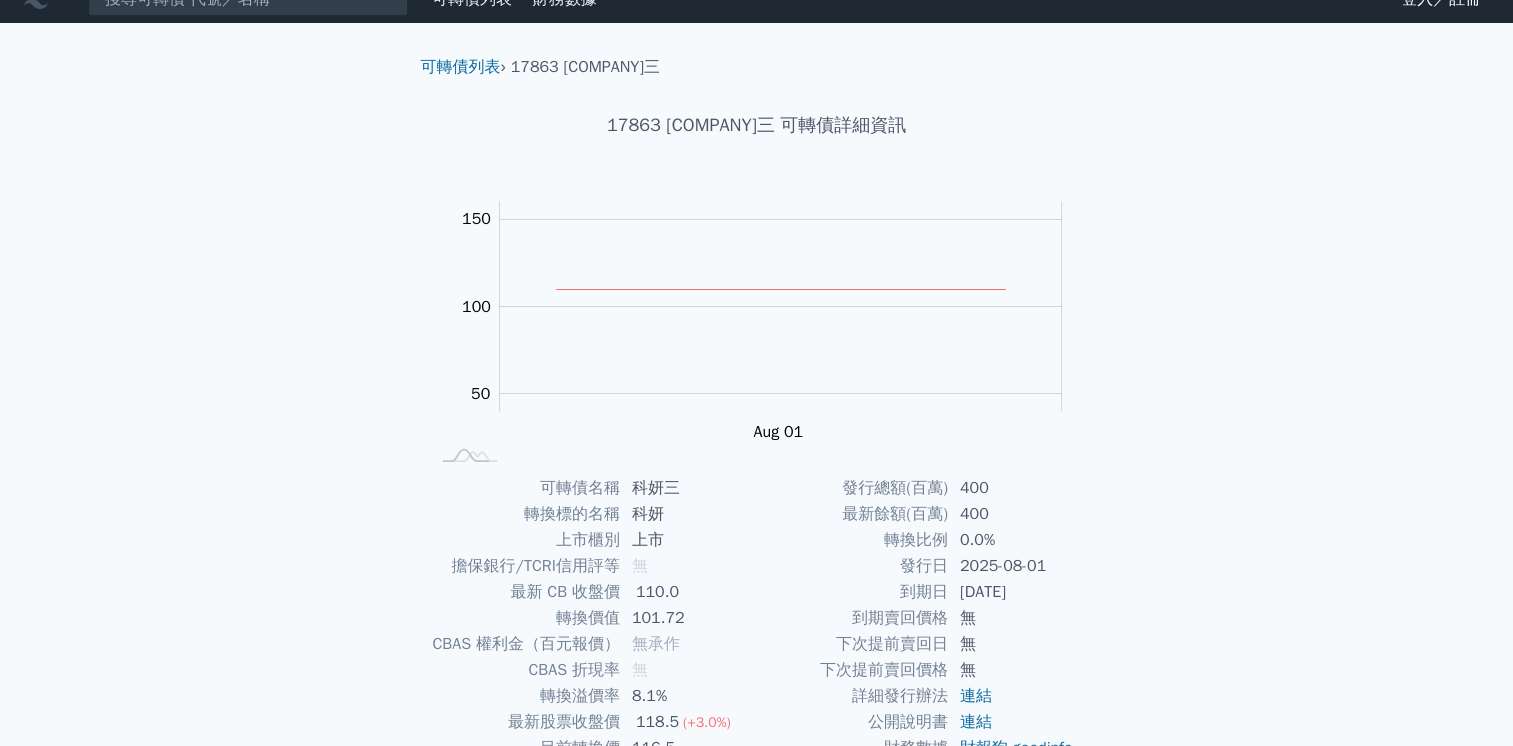 scroll, scrollTop: 180, scrollLeft: 0, axis: vertical 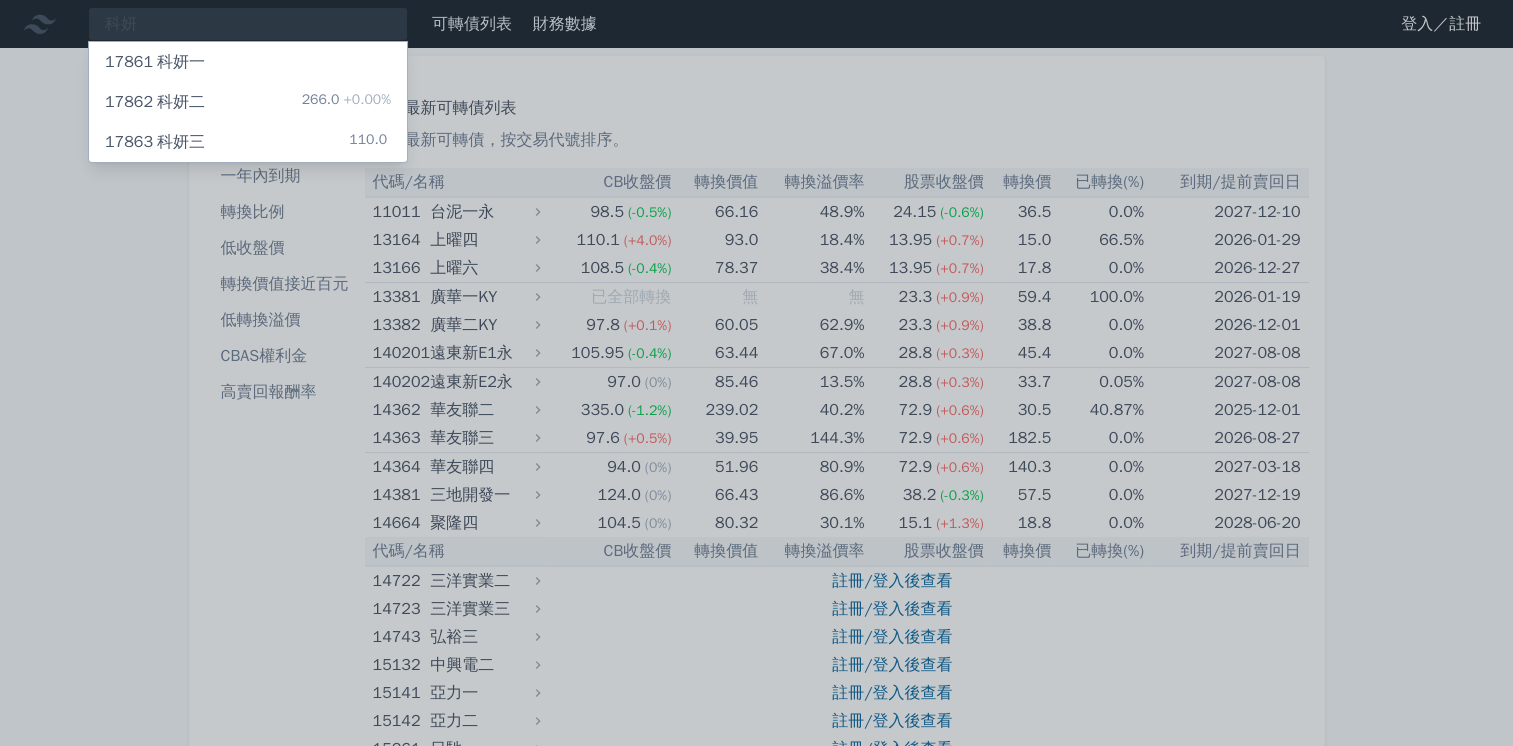 click on "17862 [COMPANY]二" at bounding box center [155, 102] 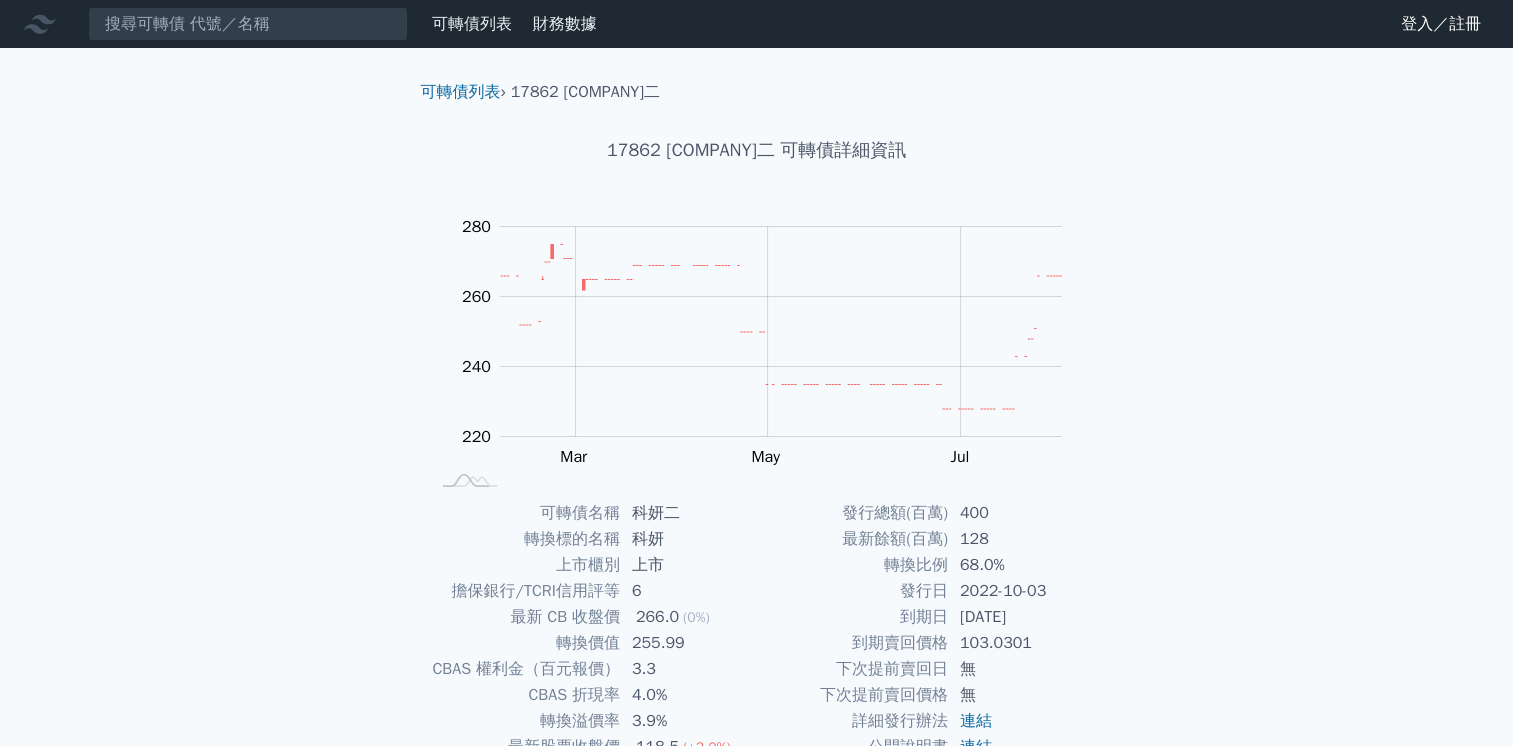 scroll, scrollTop: 180, scrollLeft: 0, axis: vertical 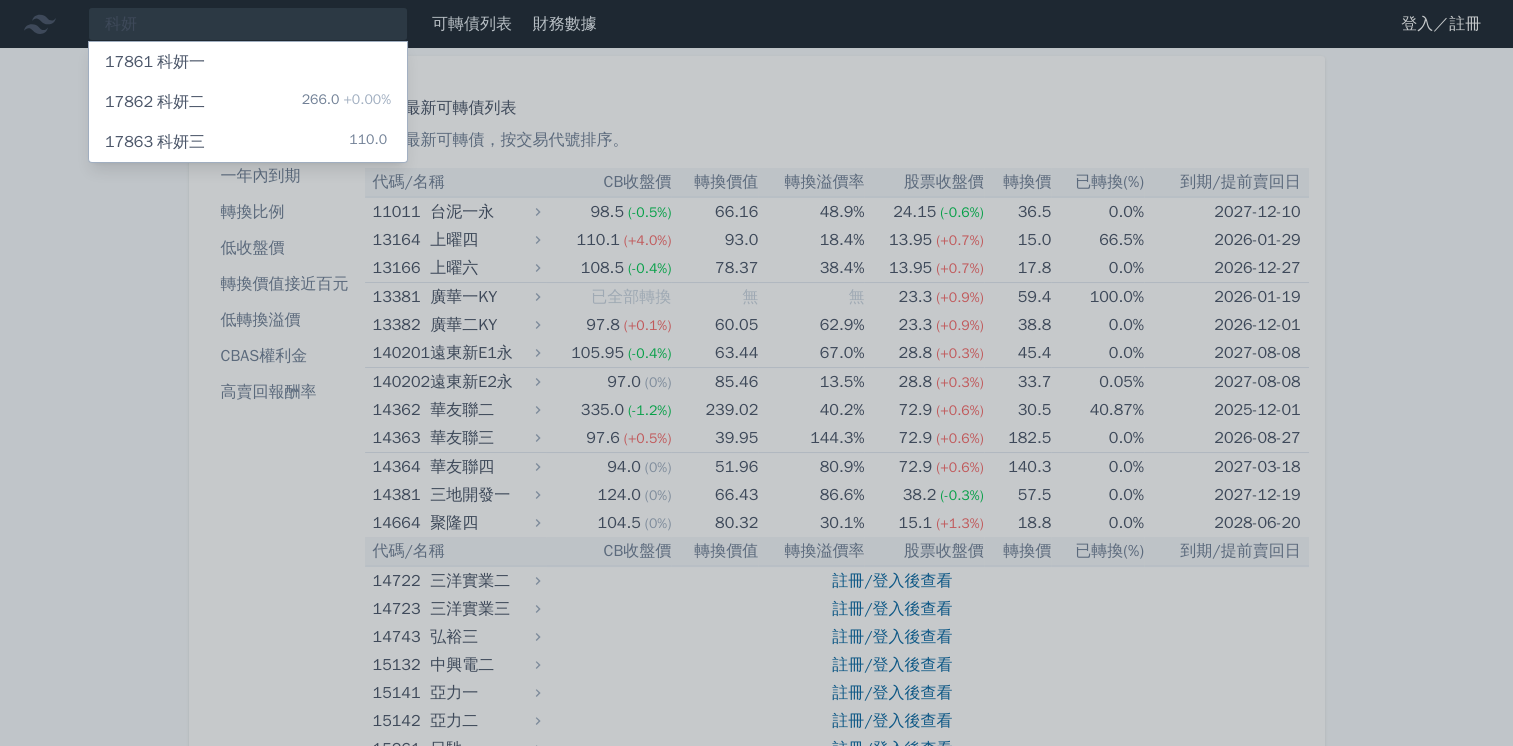 click on "17861 [COMPANY]一" at bounding box center [155, 62] 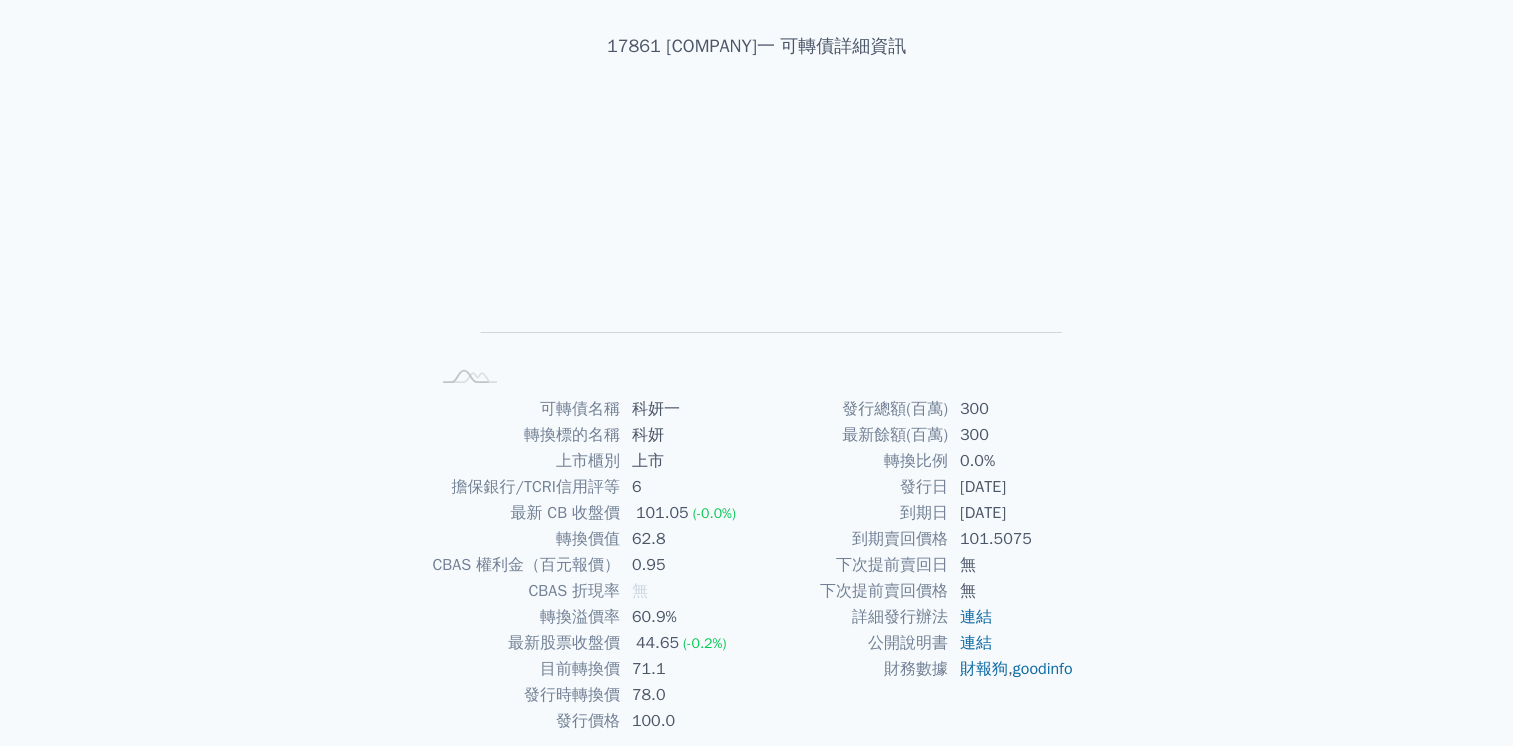 scroll, scrollTop: 180, scrollLeft: 0, axis: vertical 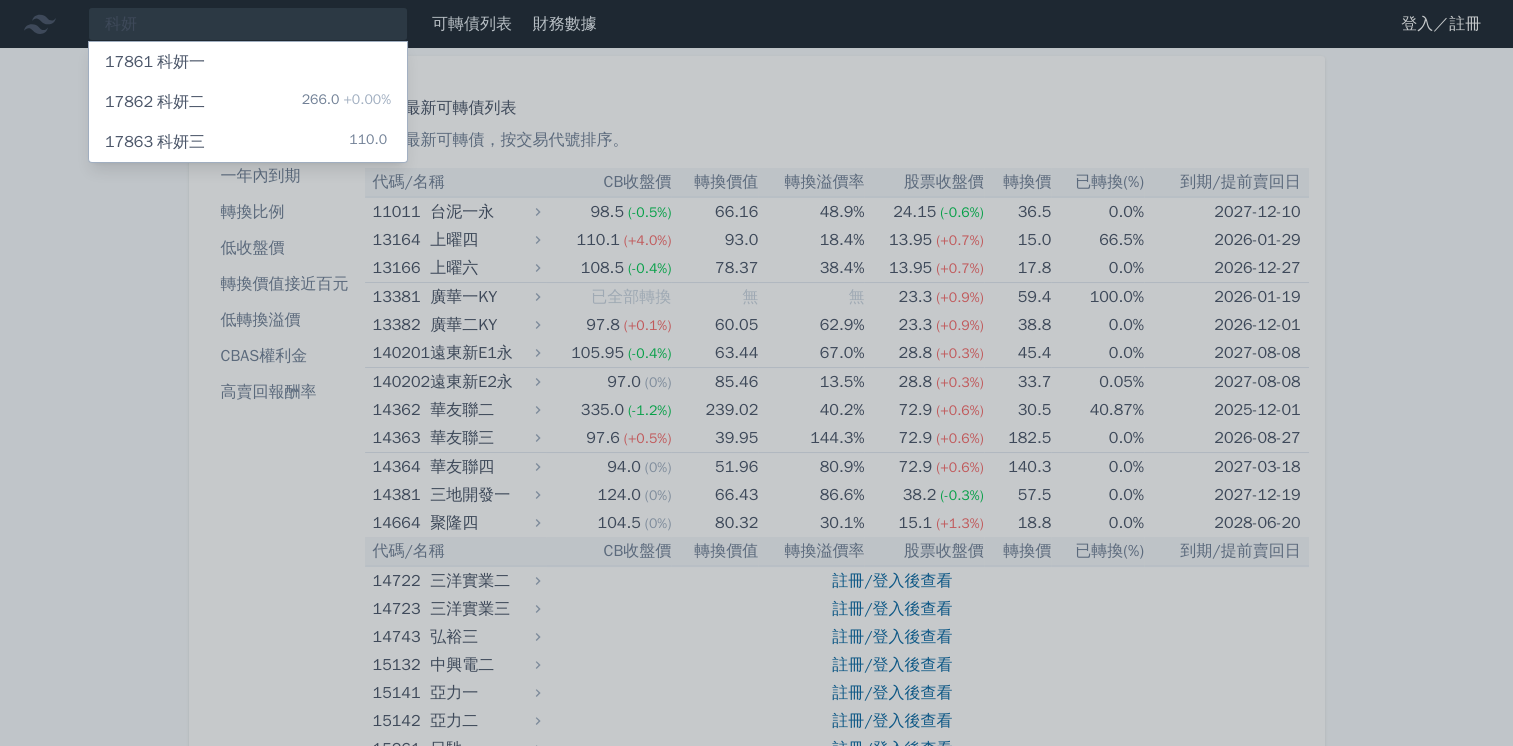 click on "17862 [COMPANY]二" at bounding box center [155, 102] 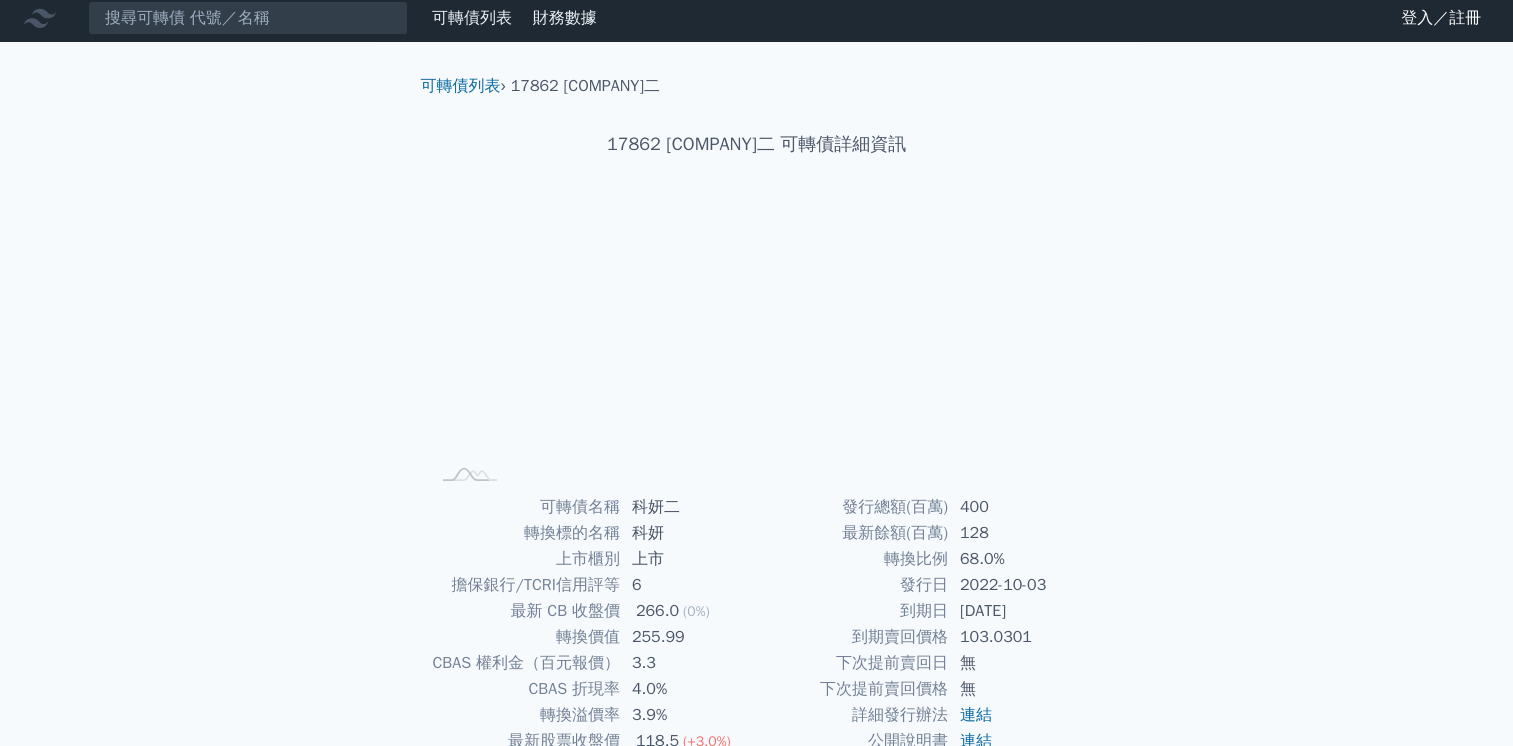 scroll, scrollTop: 180, scrollLeft: 0, axis: vertical 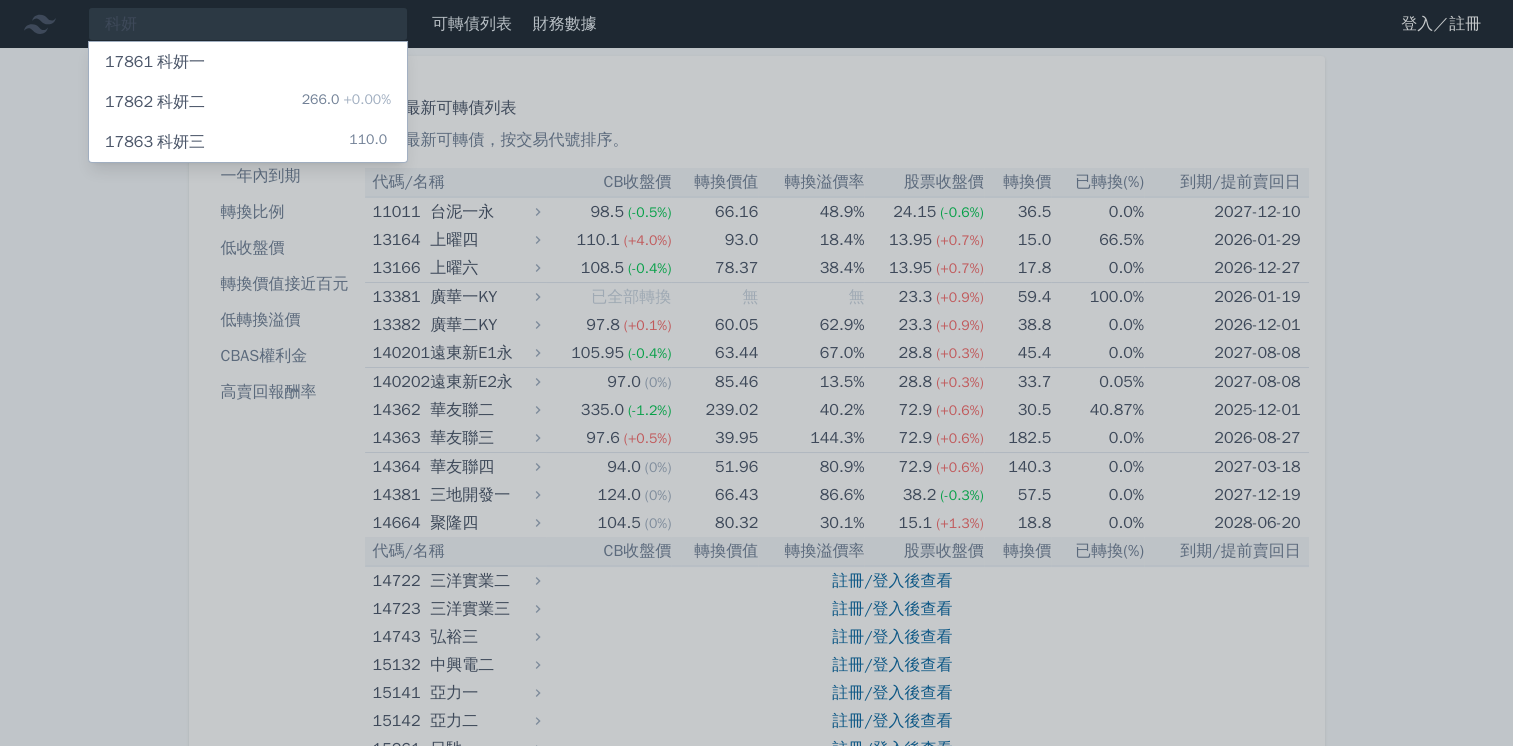 click on "17863 [COMPANY]三
[NUMBER]" at bounding box center [248, 142] 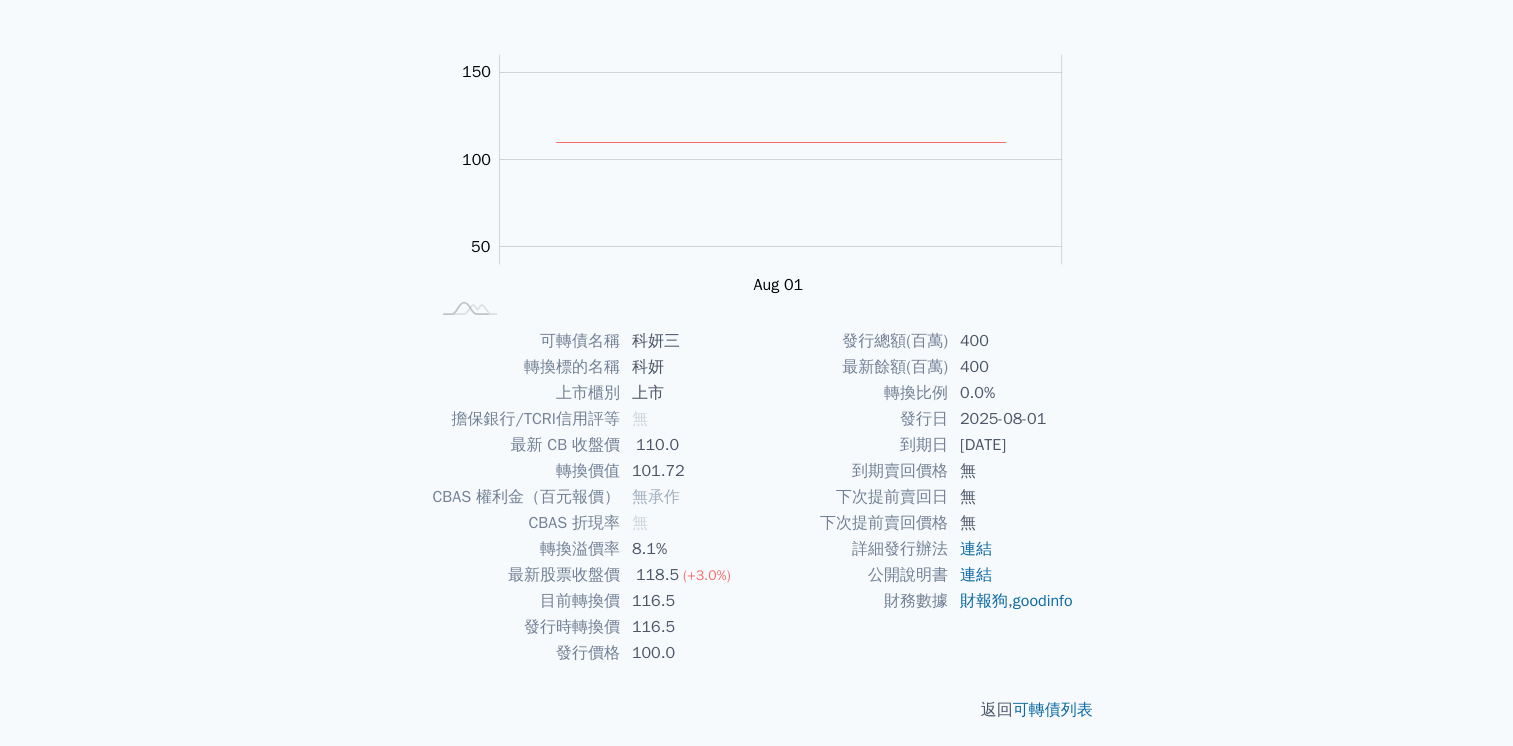 scroll, scrollTop: 0, scrollLeft: 0, axis: both 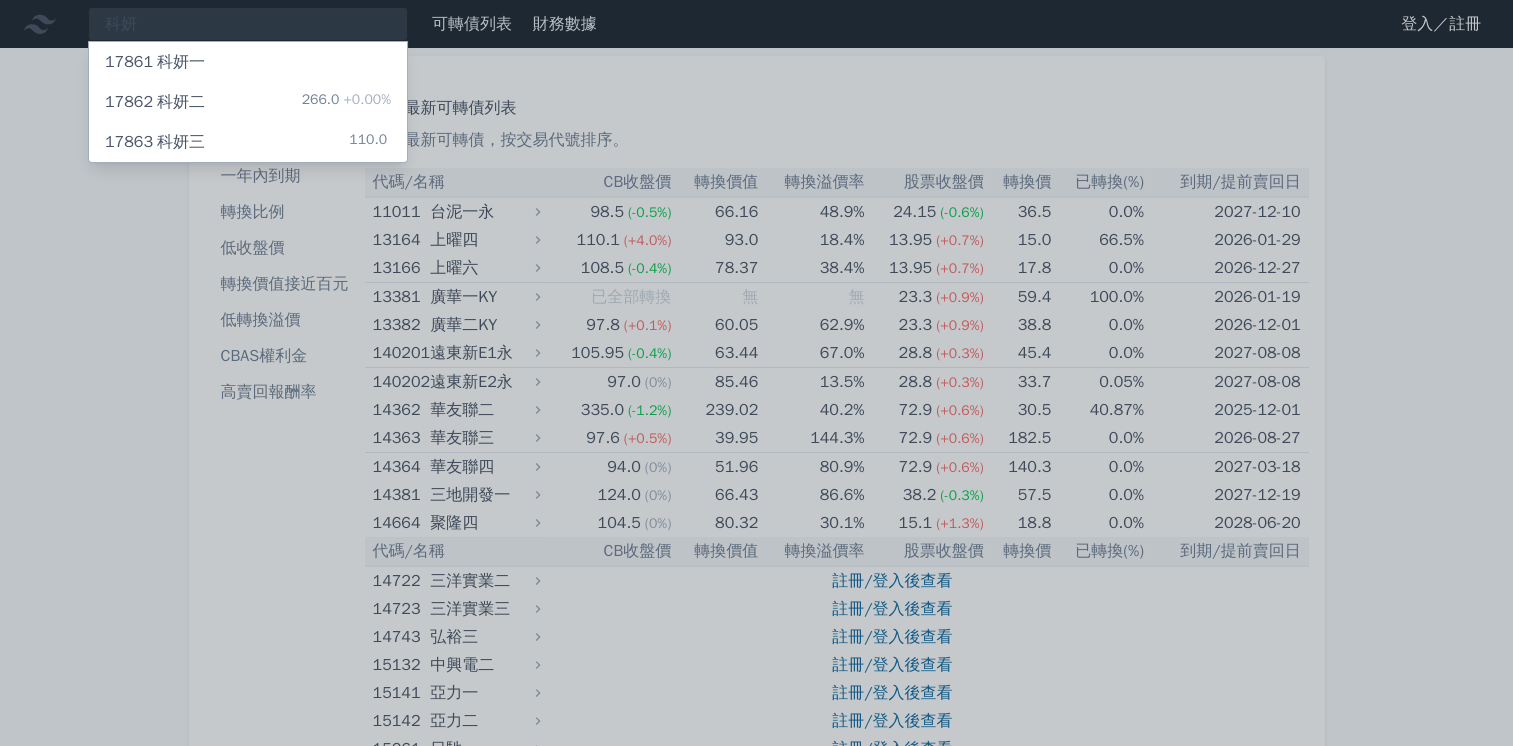 click on "17863 [COMPANY]三" at bounding box center (155, 142) 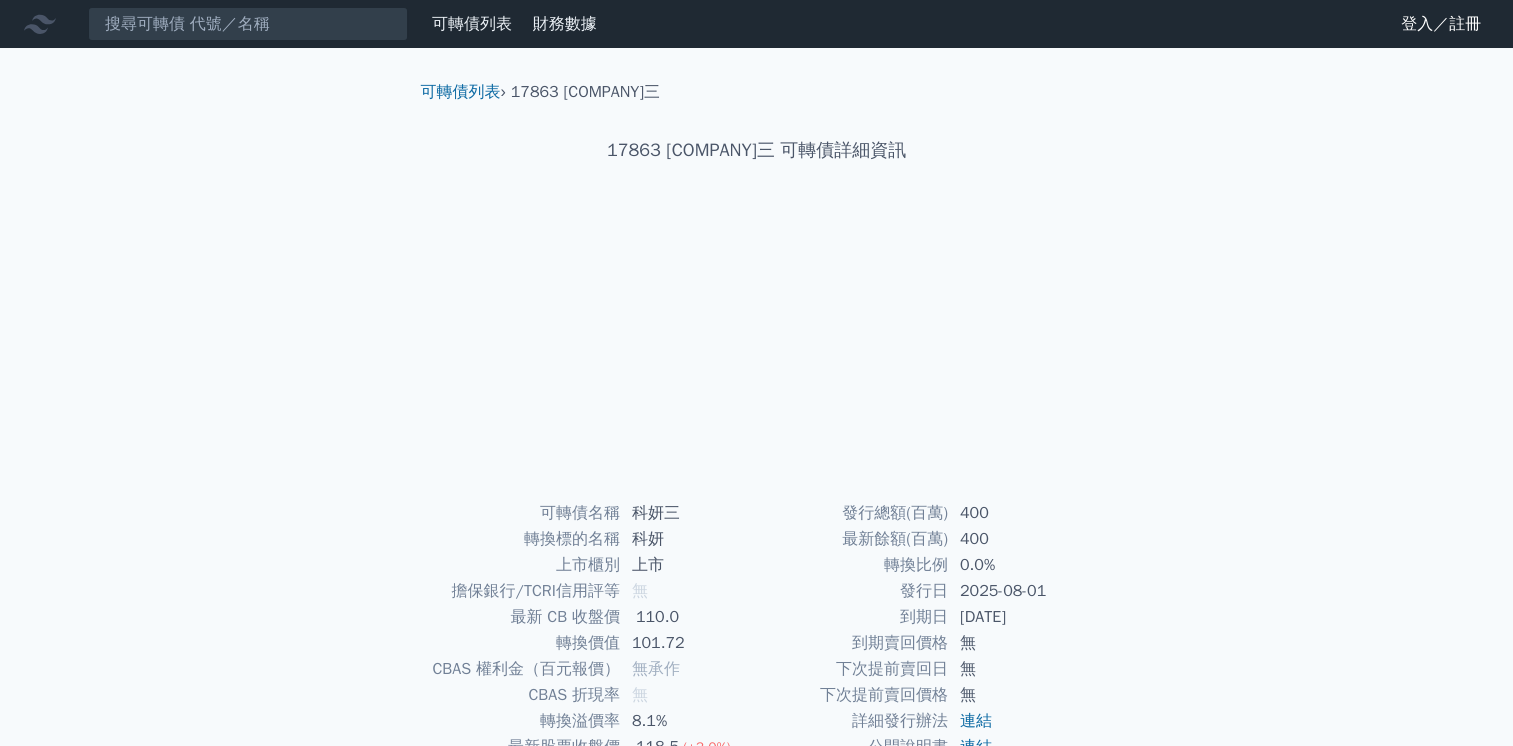 scroll, scrollTop: 180, scrollLeft: 0, axis: vertical 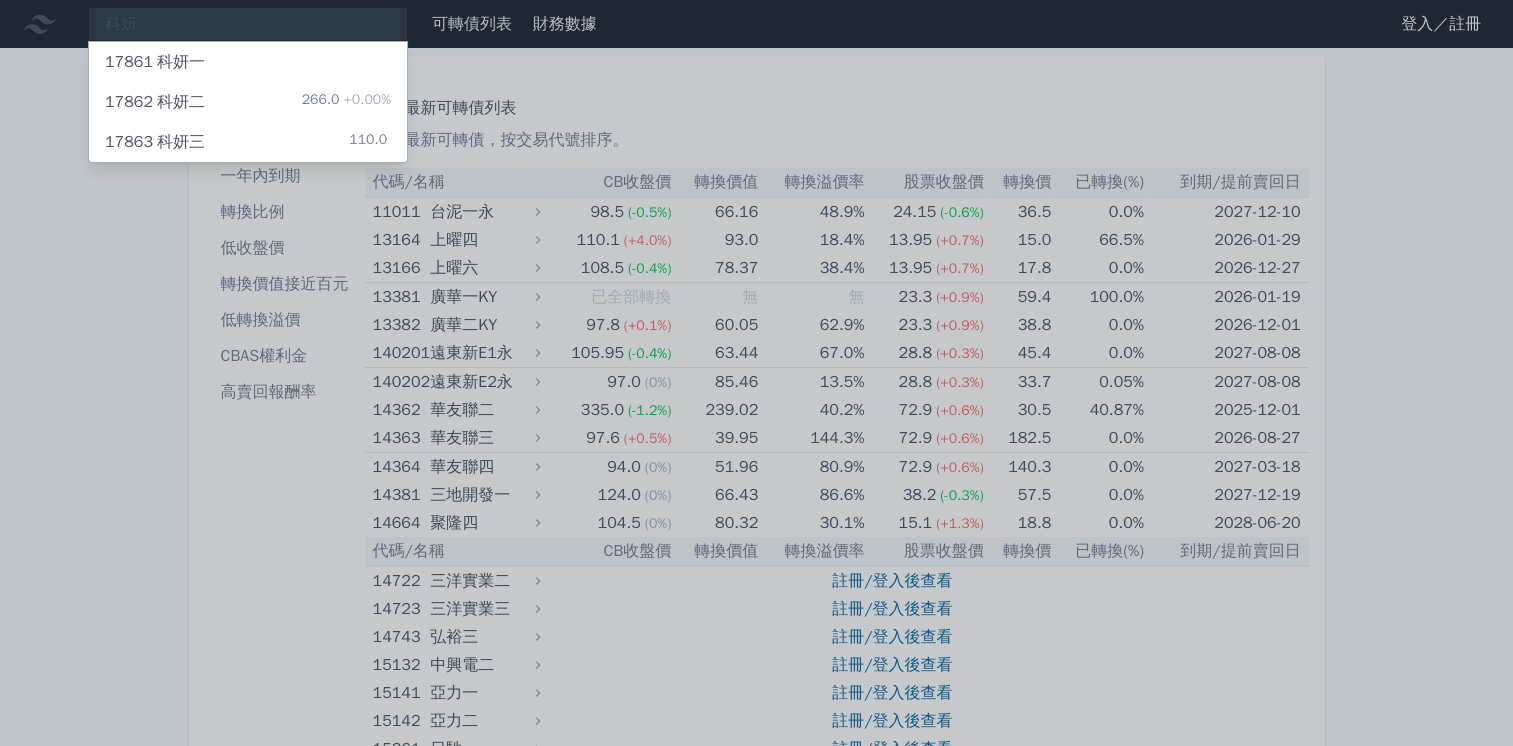 click on "17862 [COMPANY]二
[NUMBER] [NUMBER]%" at bounding box center [248, 102] 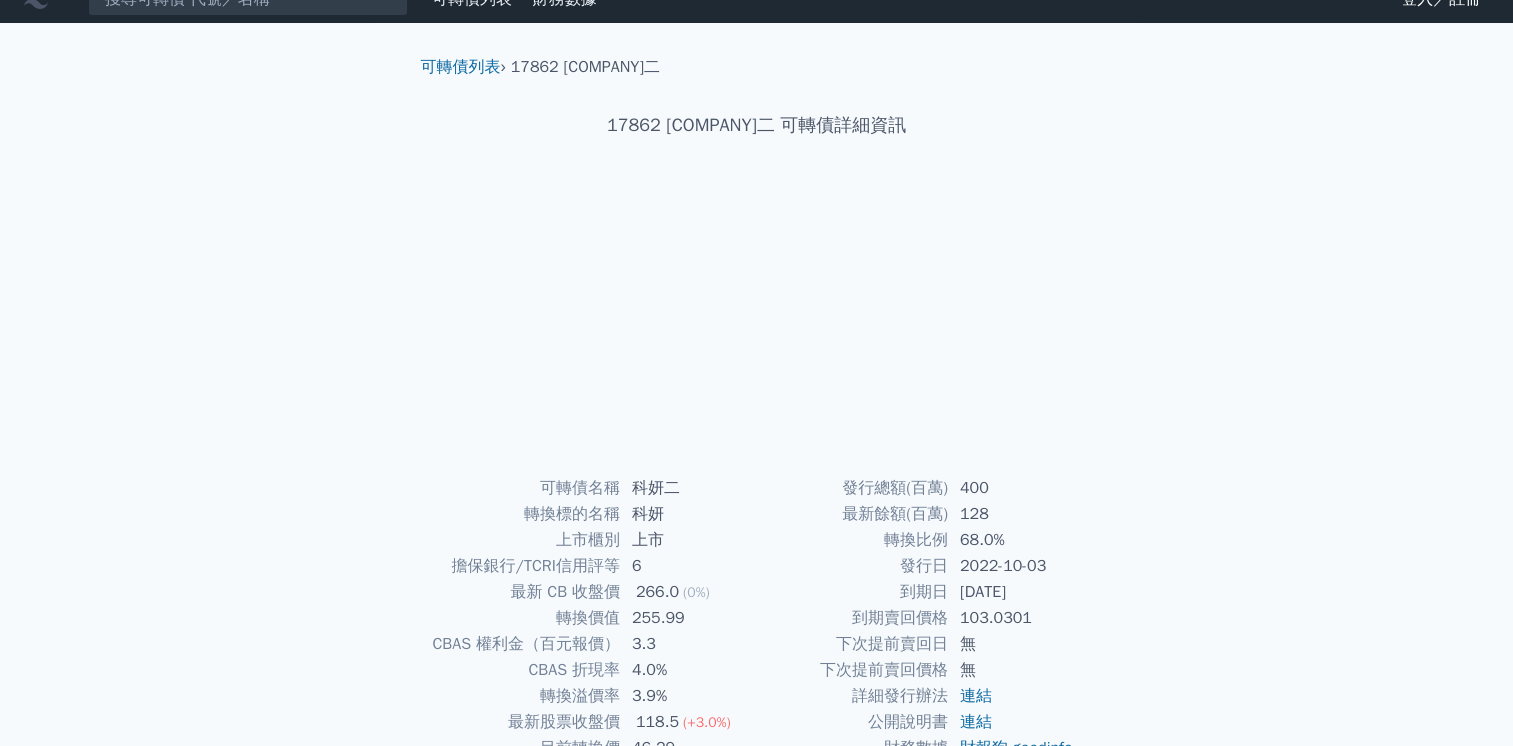 scroll, scrollTop: 180, scrollLeft: 0, axis: vertical 